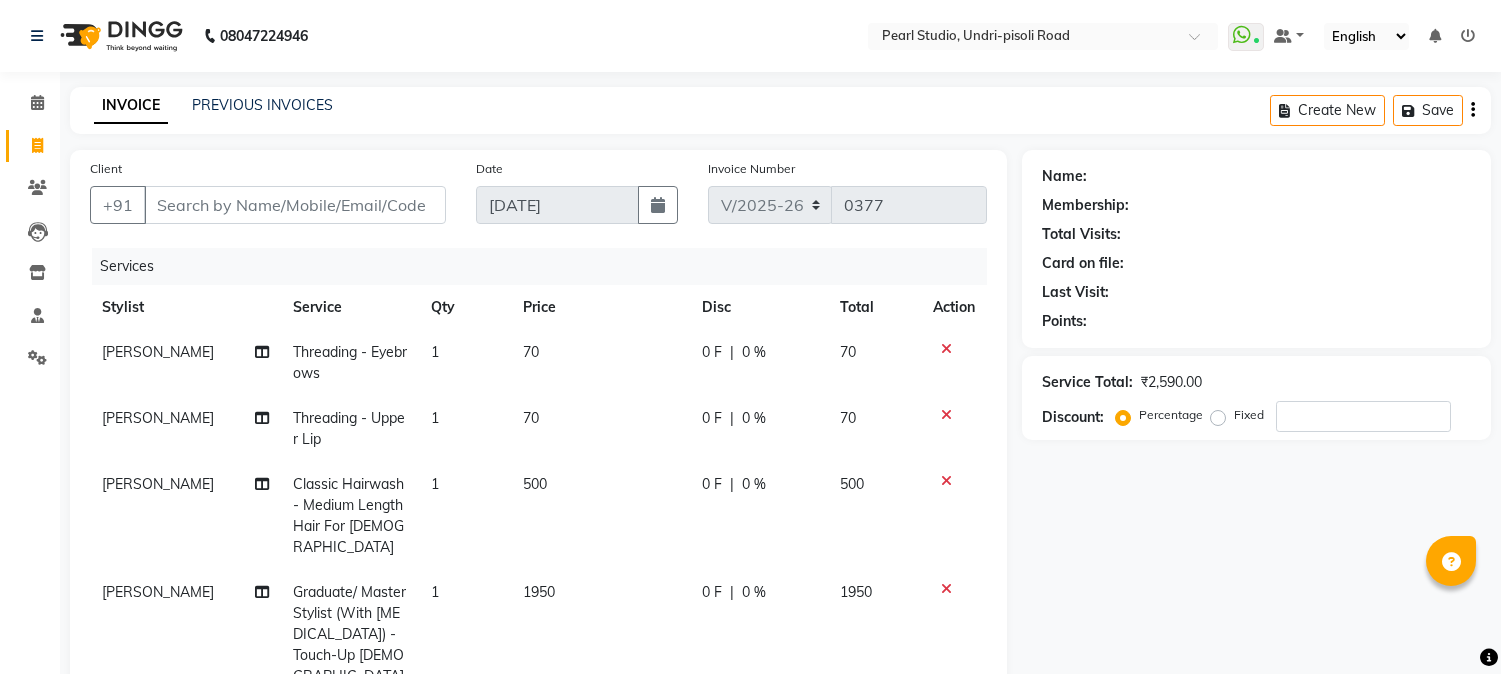 select on "5290" 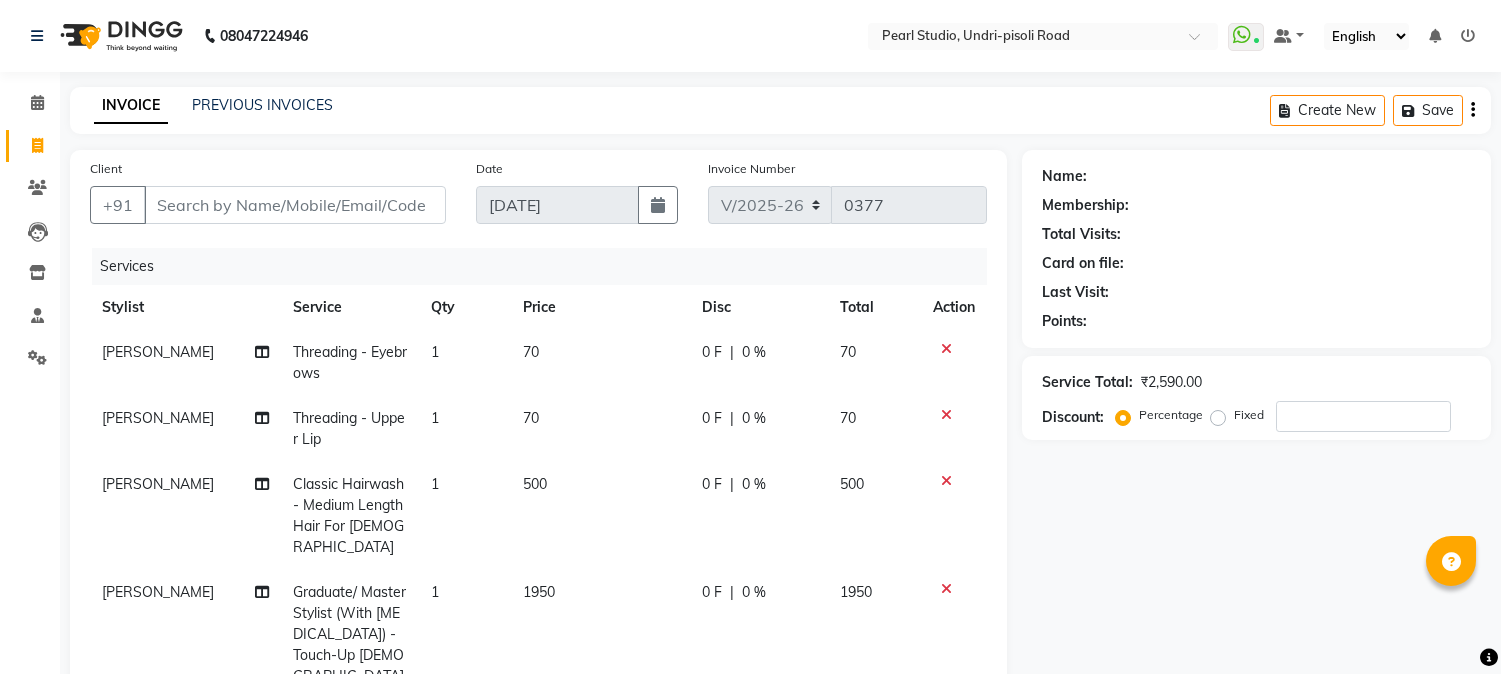 scroll, scrollTop: 0, scrollLeft: 0, axis: both 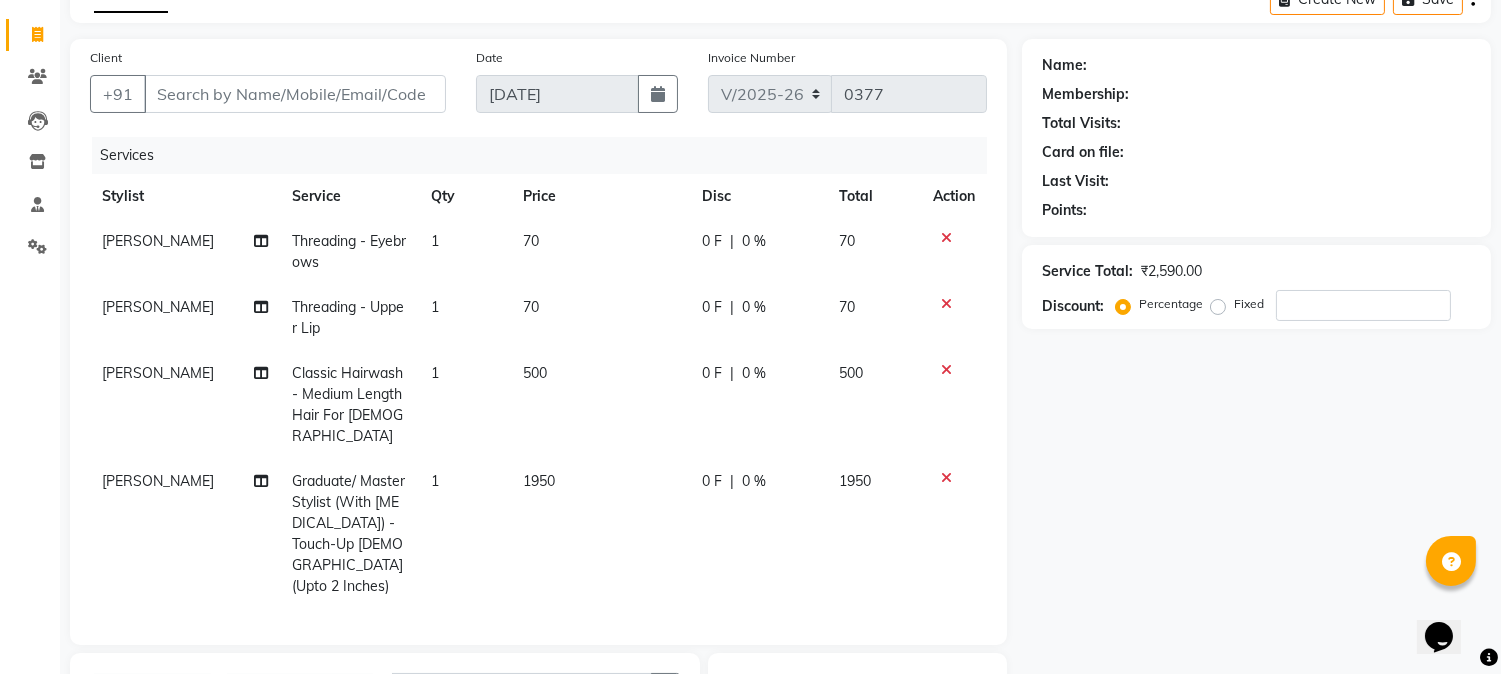 click on "500" 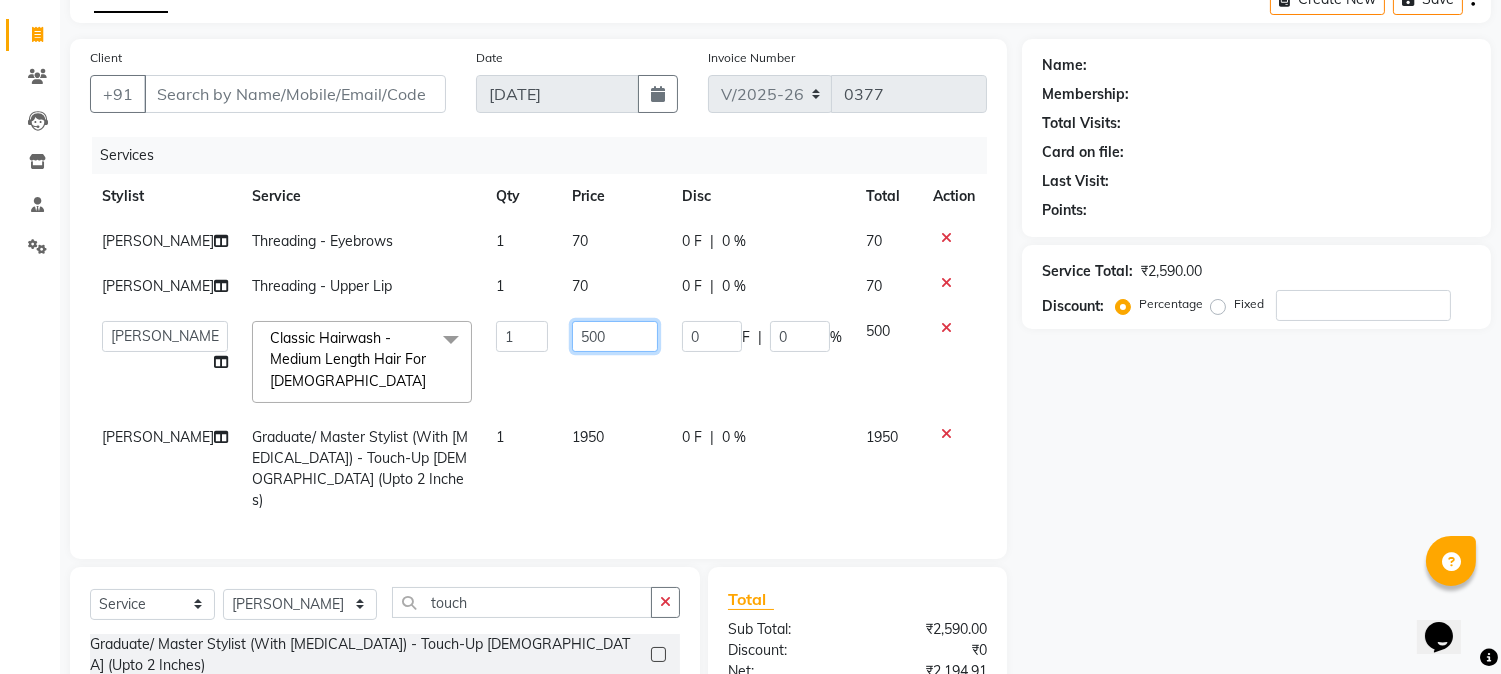 drag, startPoint x: 612, startPoint y: 380, endPoint x: 491, endPoint y: 370, distance: 121.41252 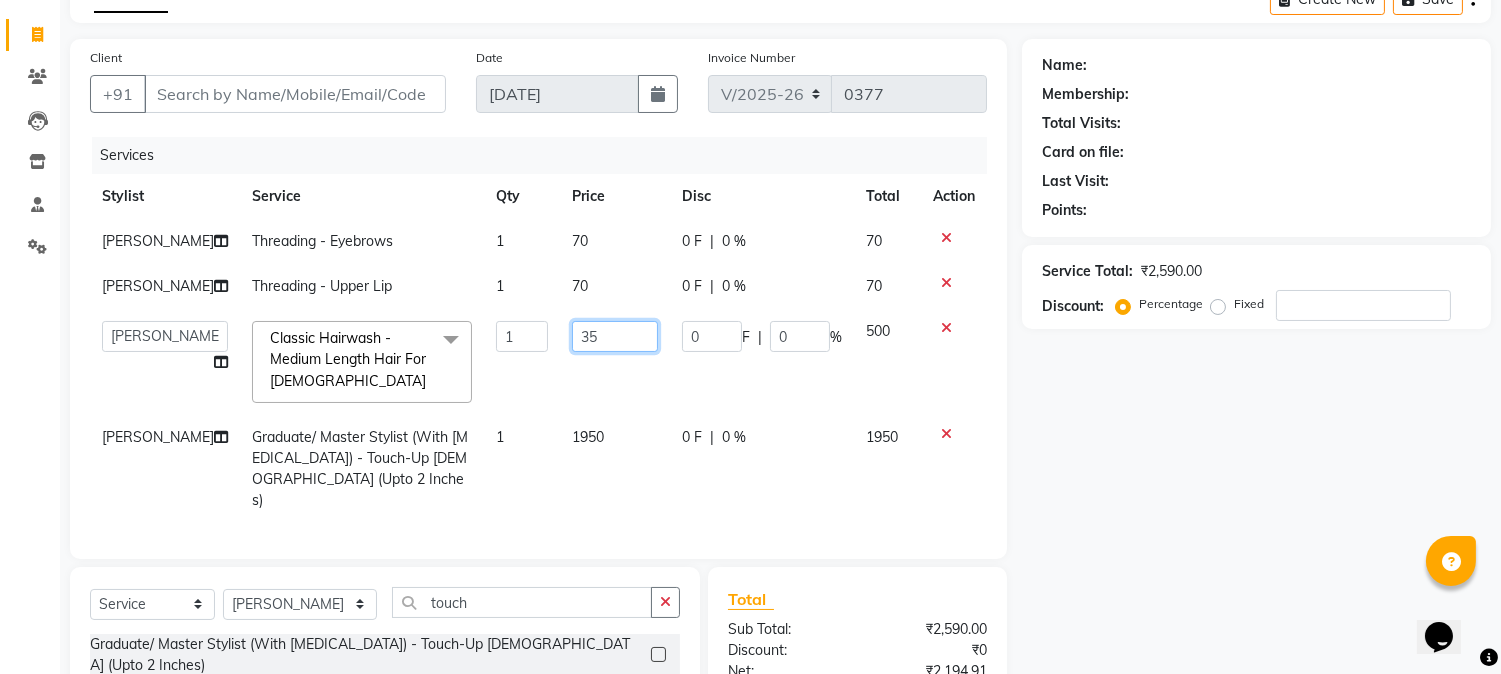 type on "350" 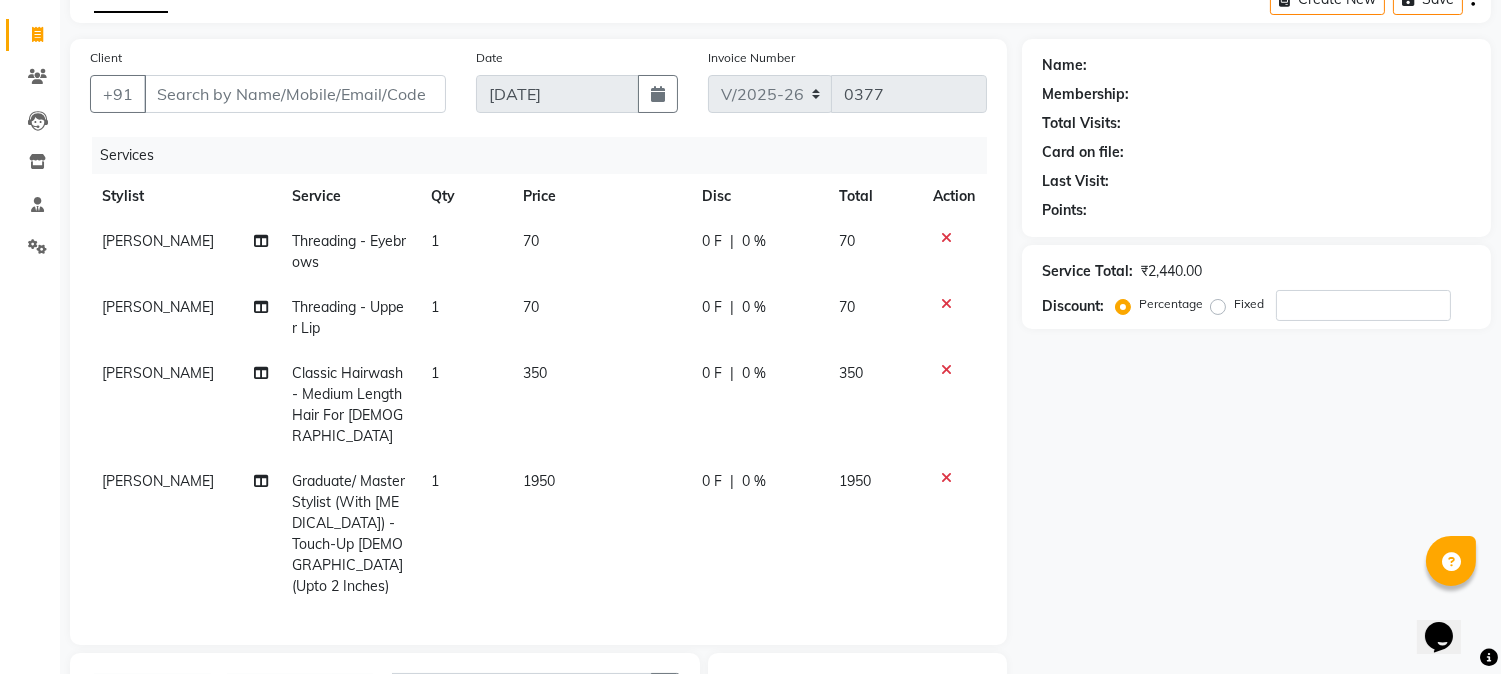 click on "Name: Membership: Total Visits: Card on file: Last Visit:  Points:  Service Total:  ₹2,440.00  Discount:  Percentage   Fixed" 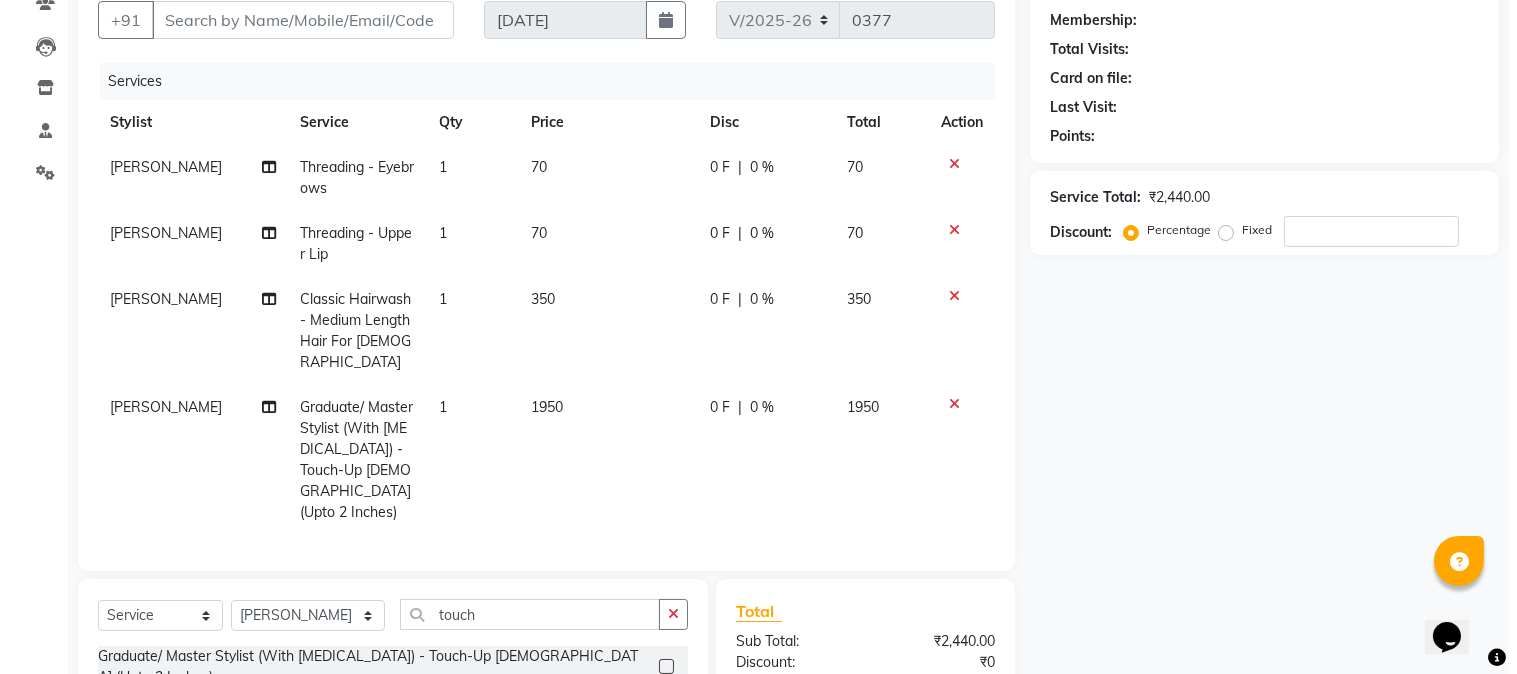 scroll, scrollTop: 0, scrollLeft: 0, axis: both 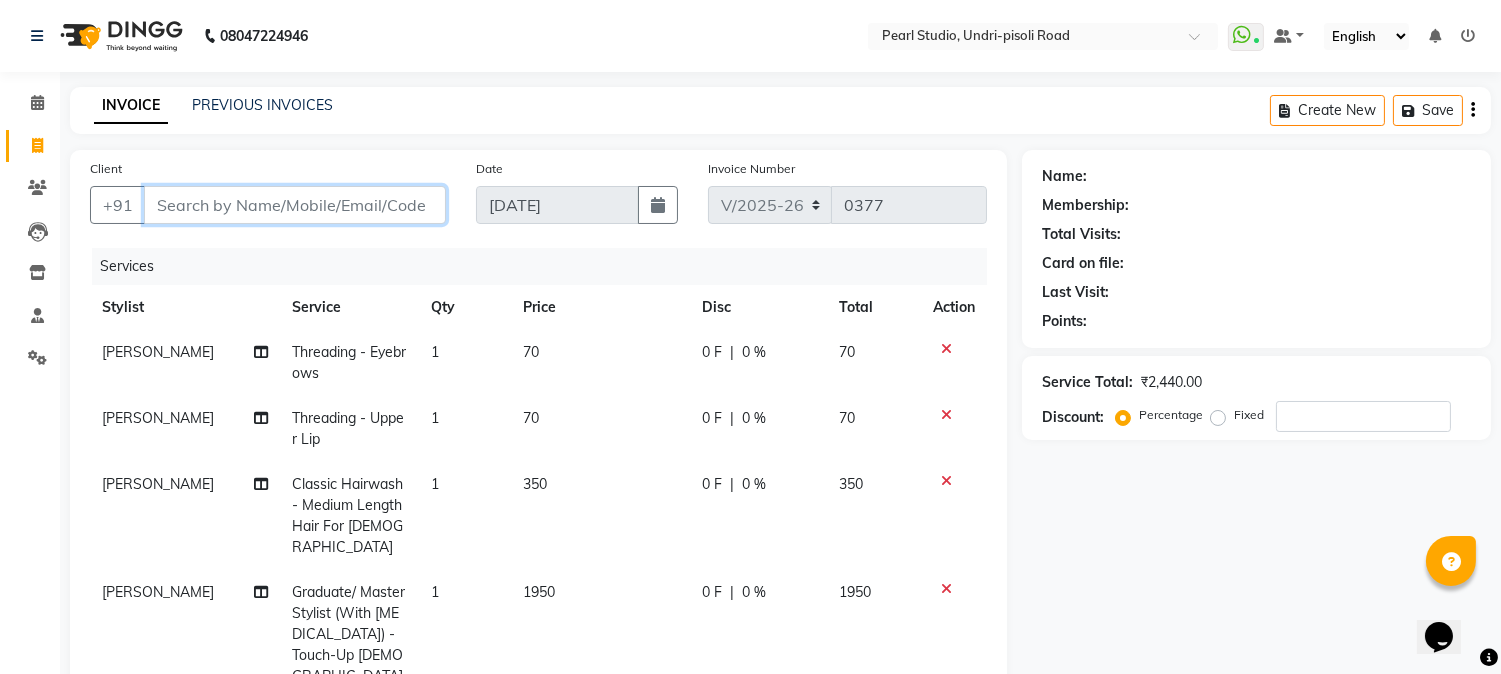 click on "Client" at bounding box center (295, 205) 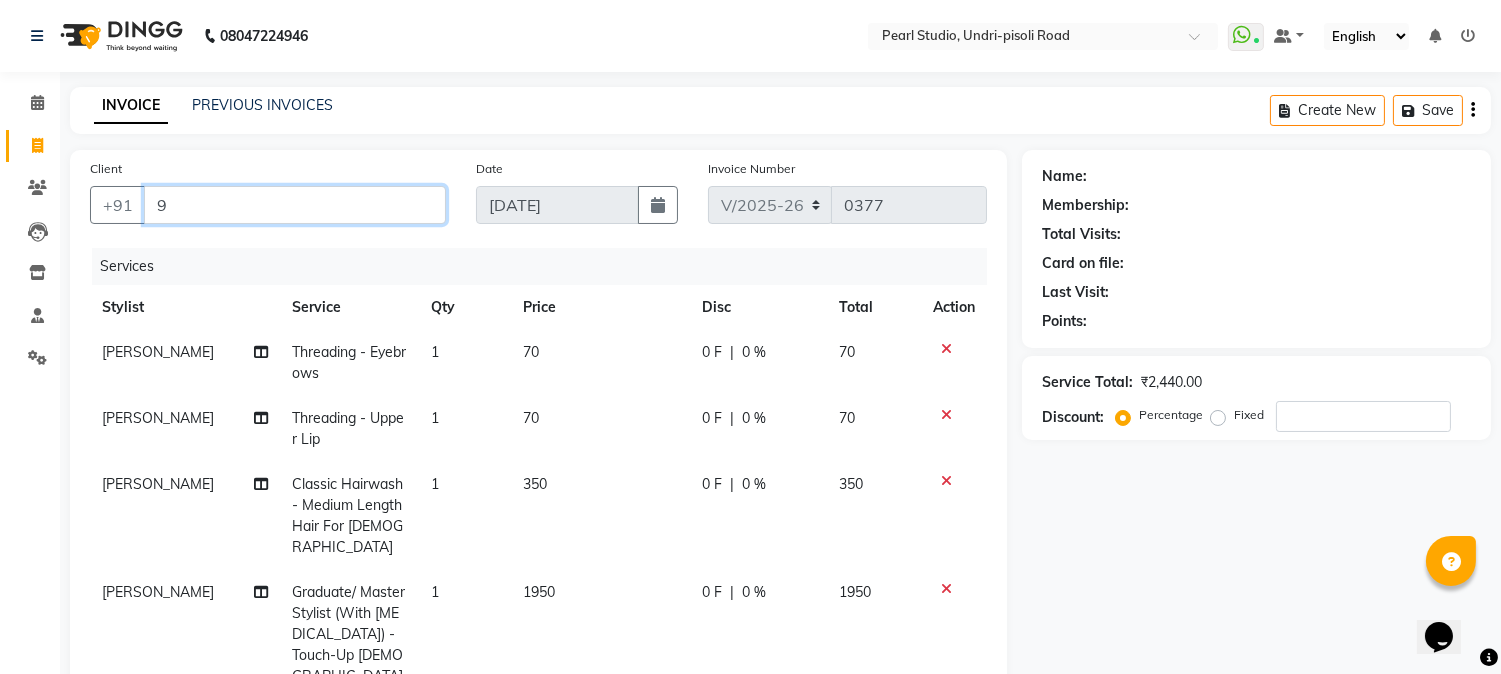 type on "0" 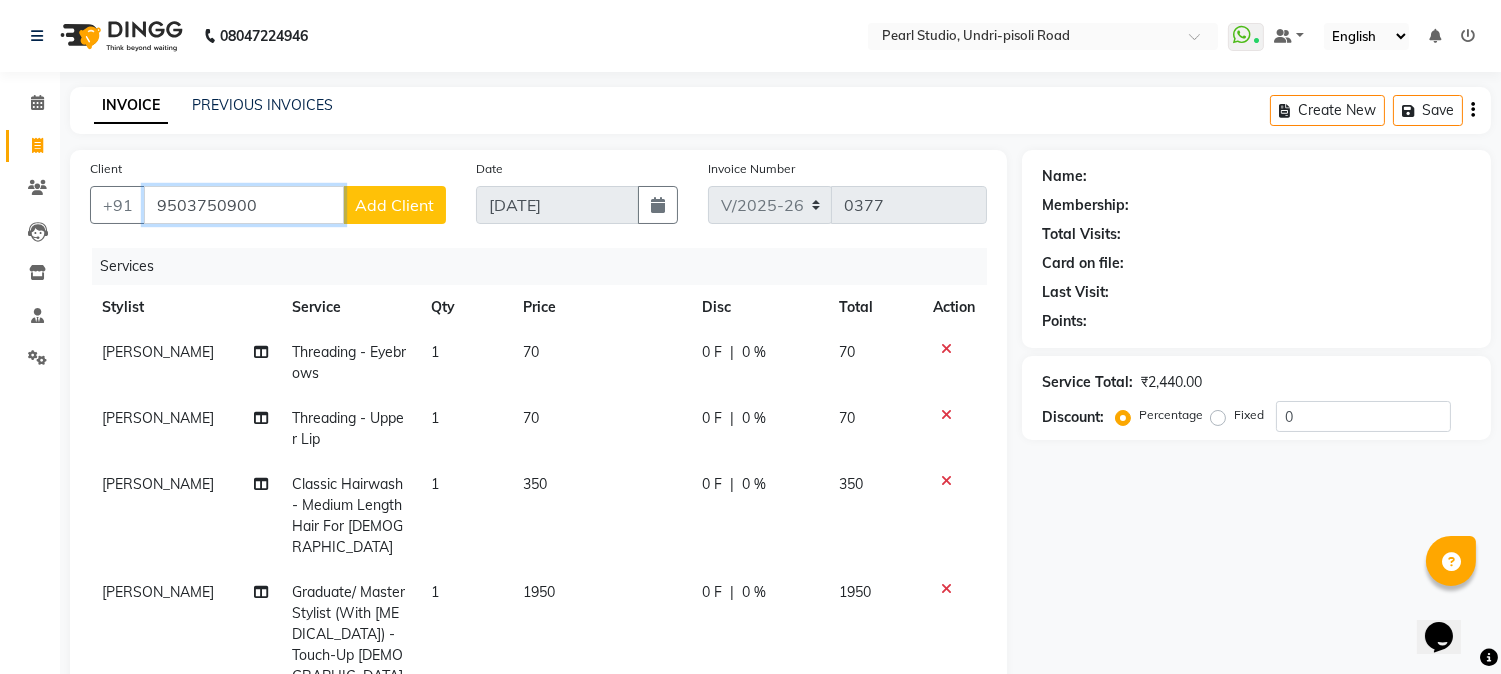 type on "9503750900" 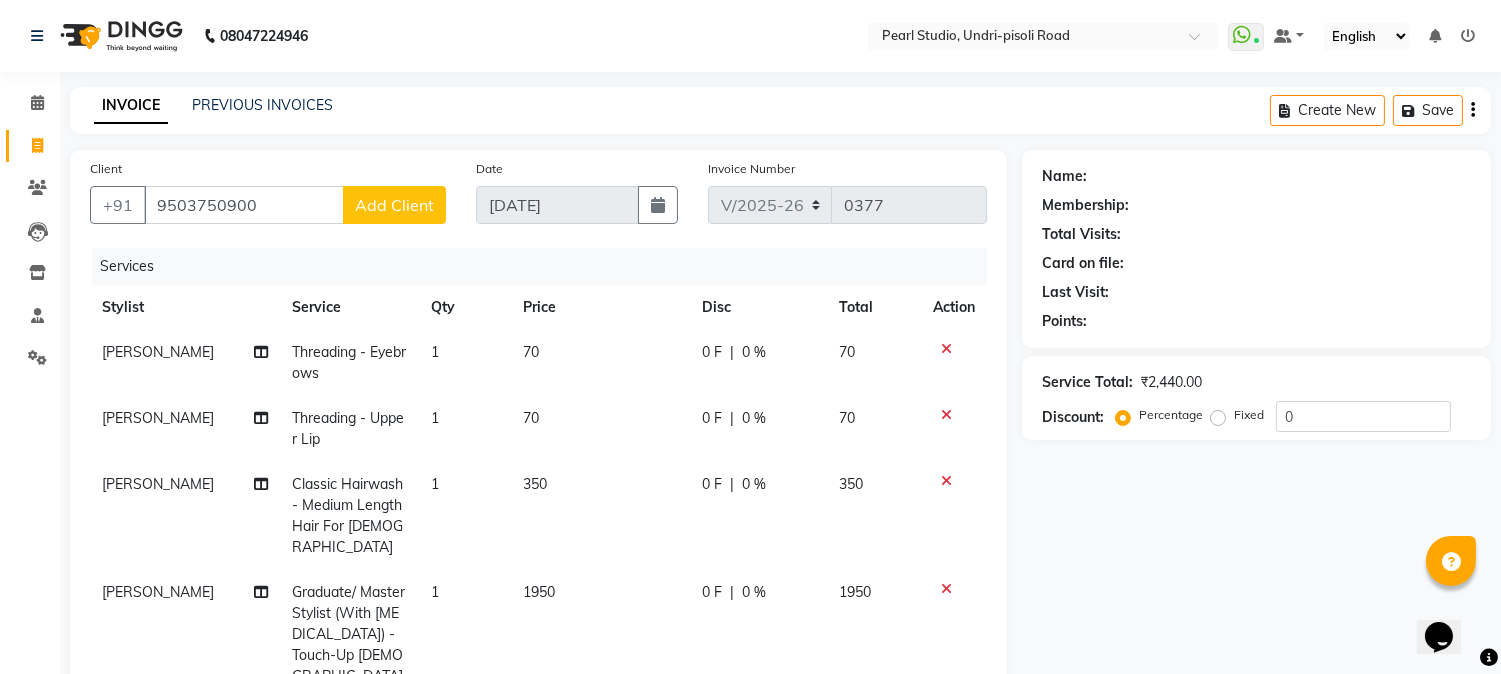 click on "Add Client" 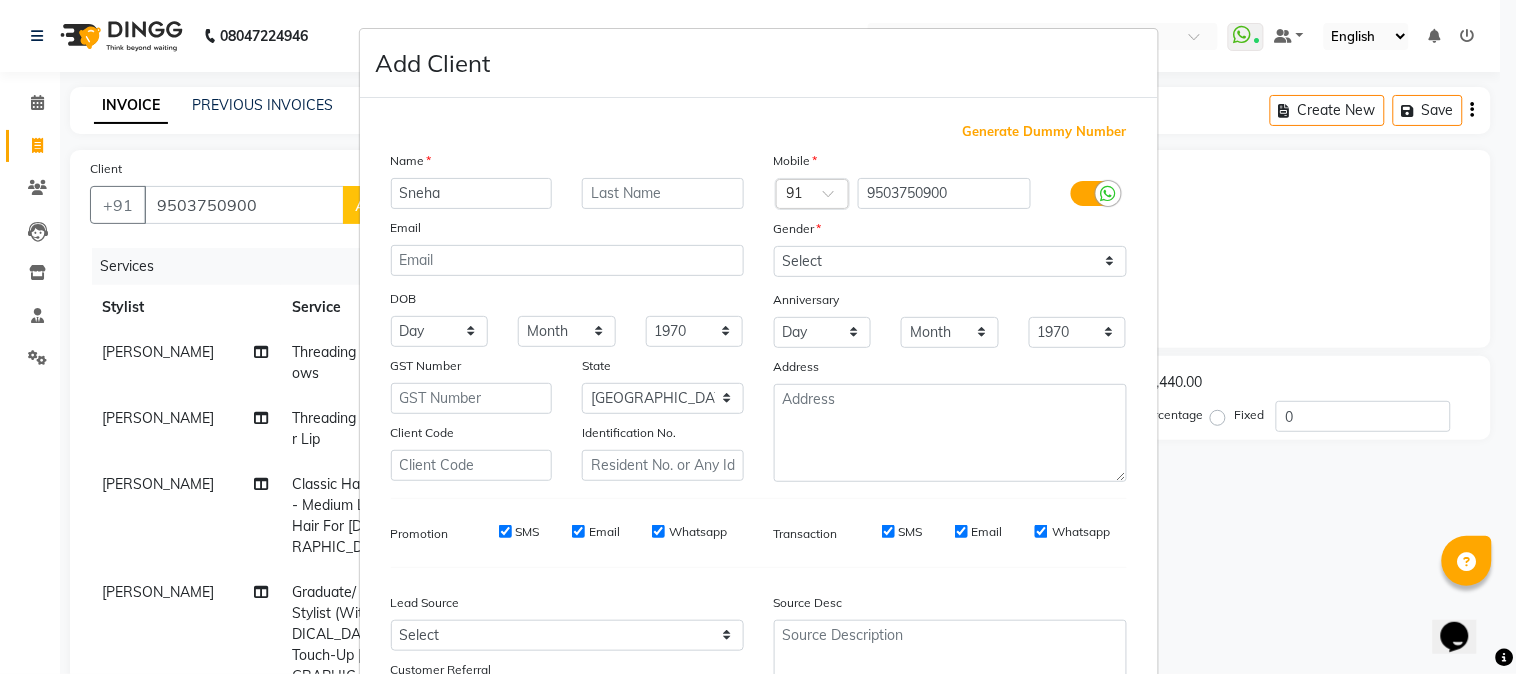 type on "Sneha" 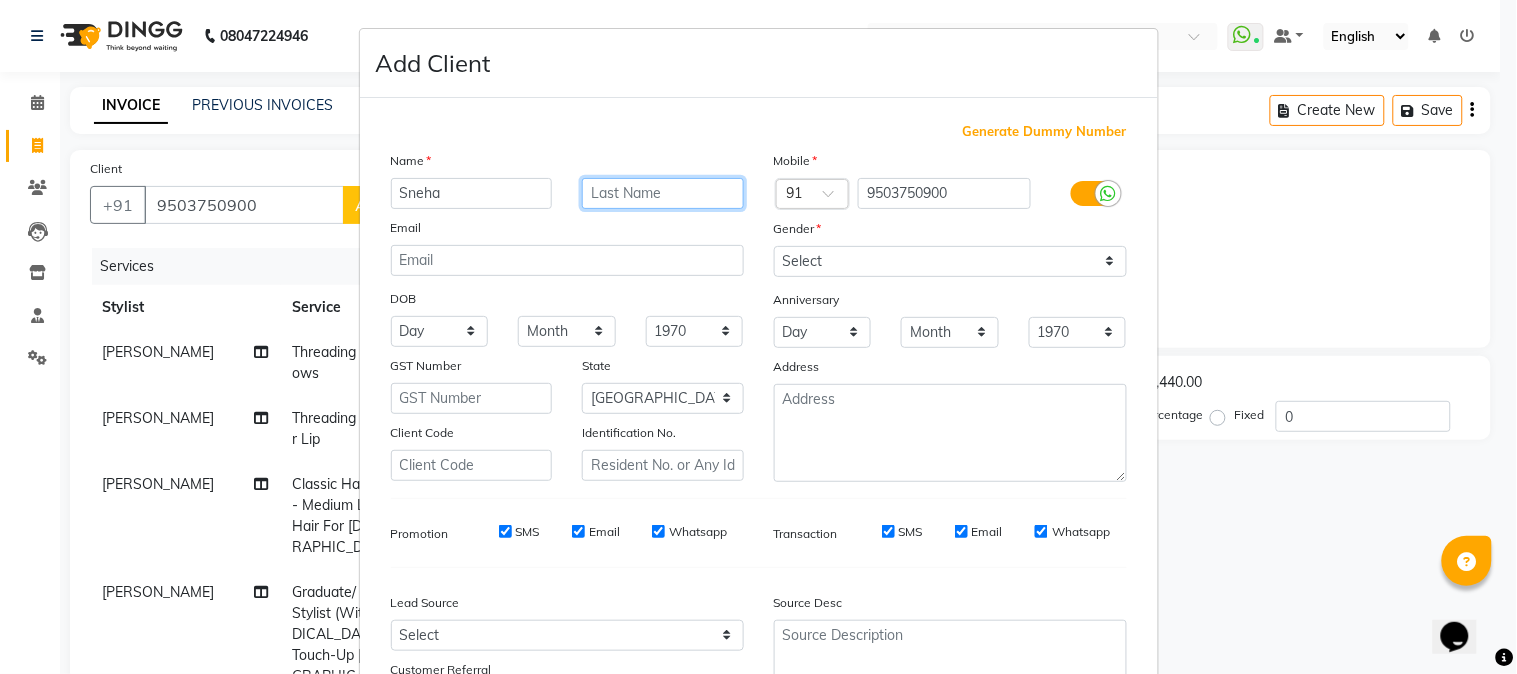 click at bounding box center (663, 193) 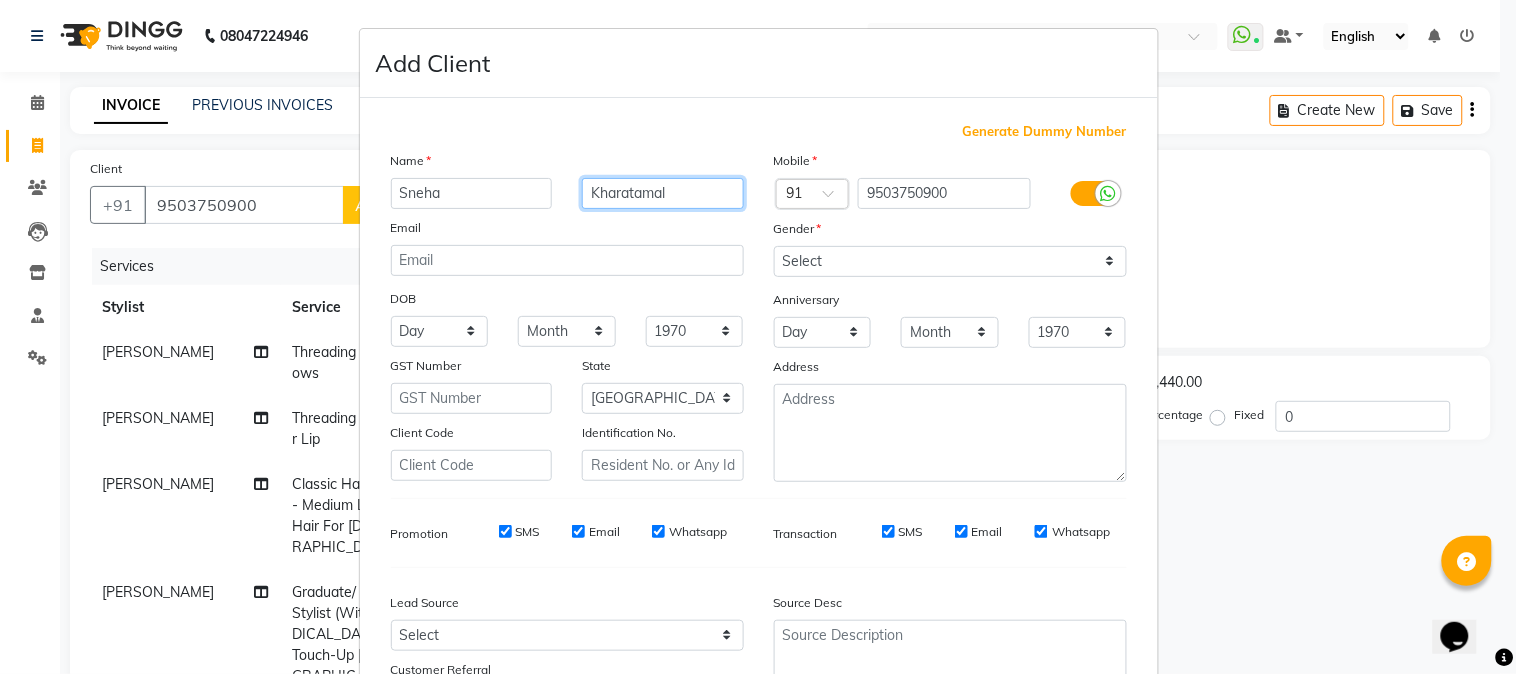 type on "Kharatamal" 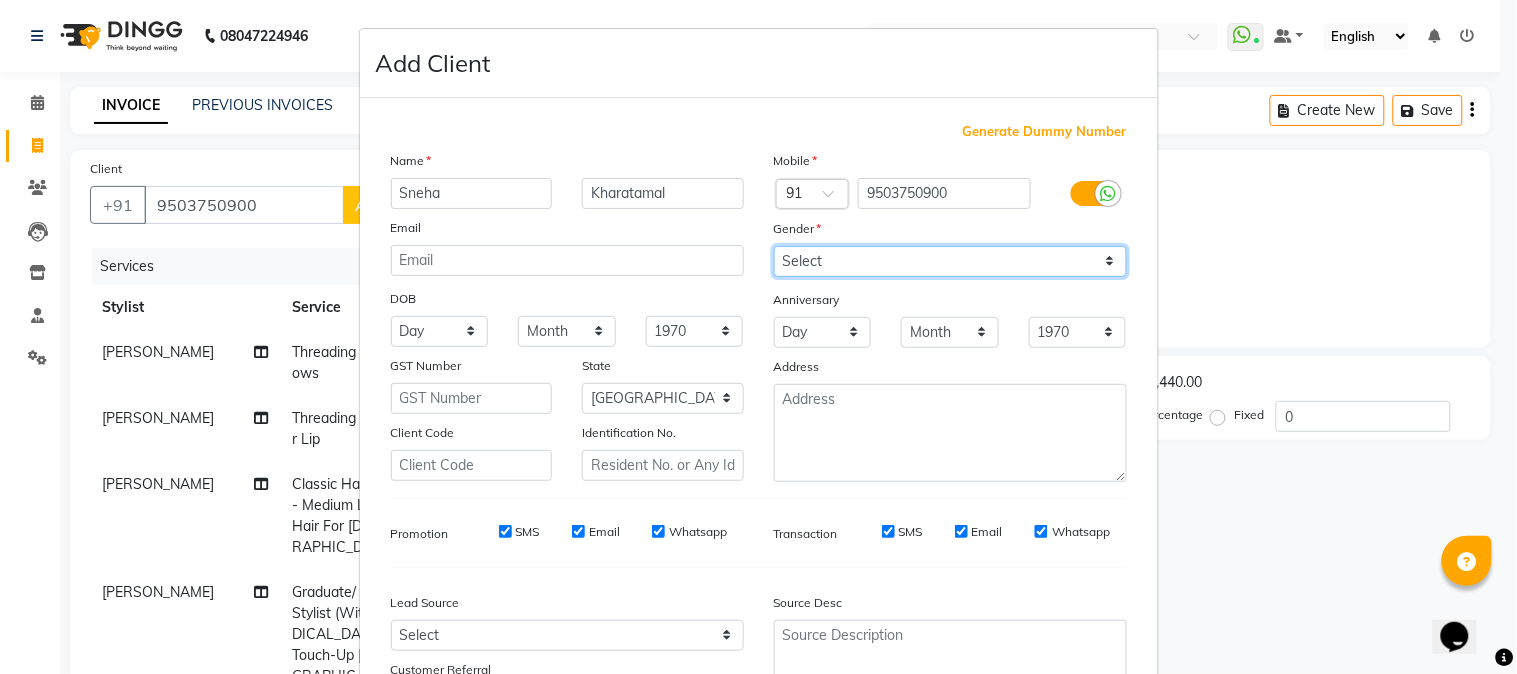 click on "Select [DEMOGRAPHIC_DATA] [DEMOGRAPHIC_DATA] Other Prefer Not To Say" at bounding box center (950, 261) 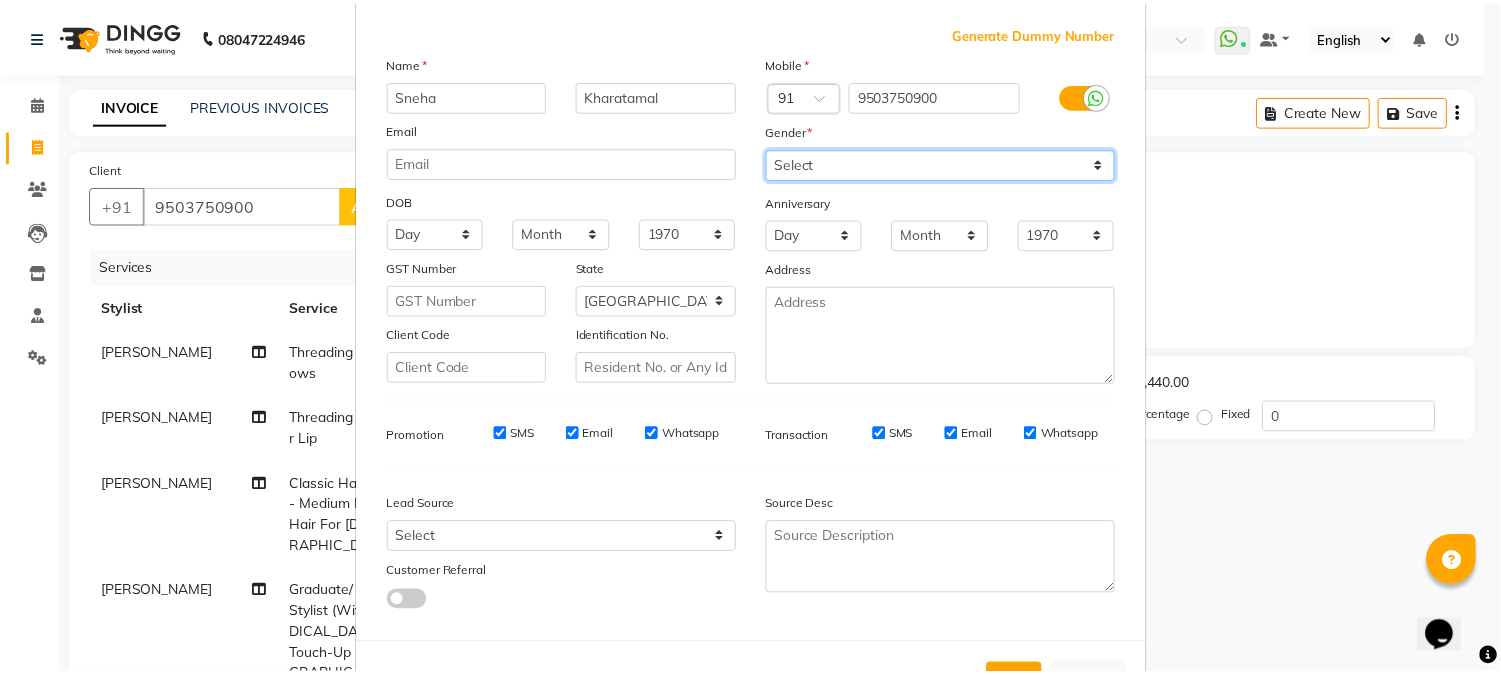 scroll, scrollTop: 176, scrollLeft: 0, axis: vertical 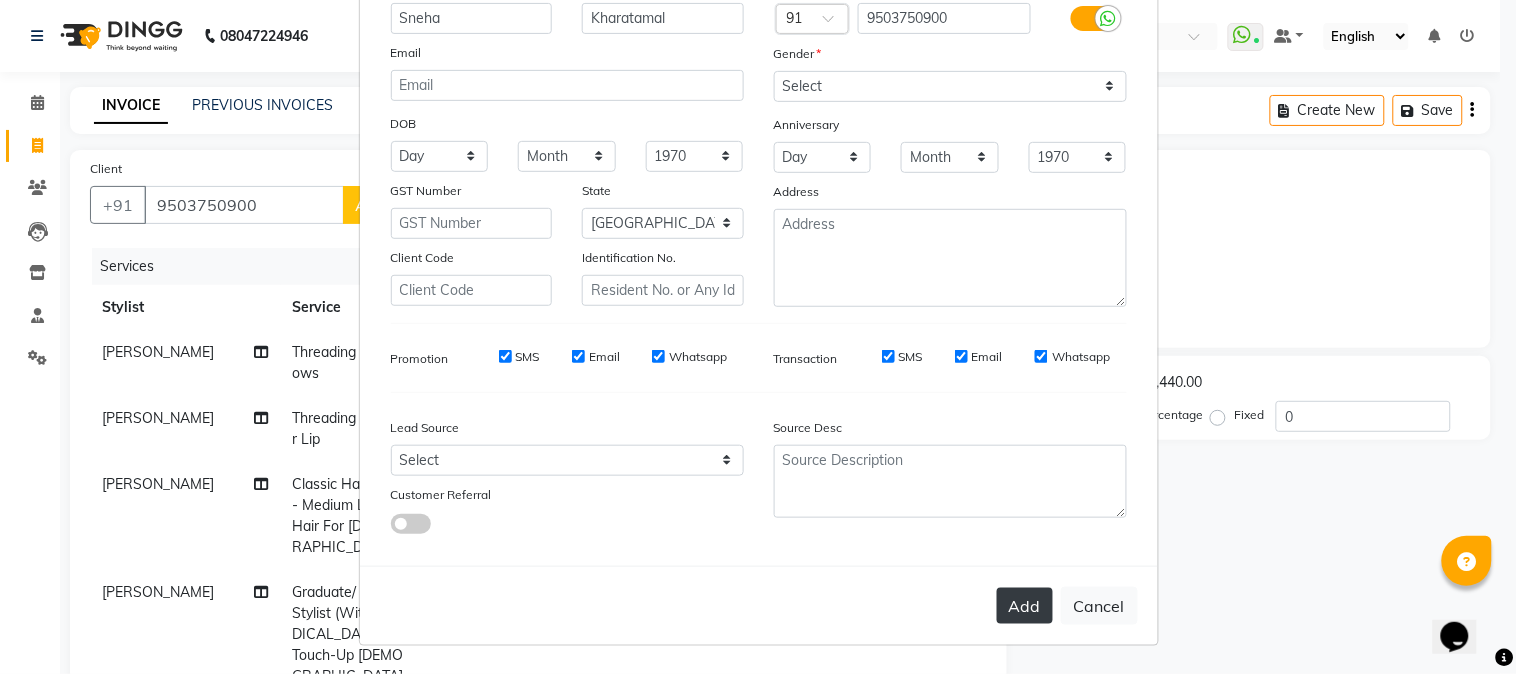 click on "Add" at bounding box center [1025, 606] 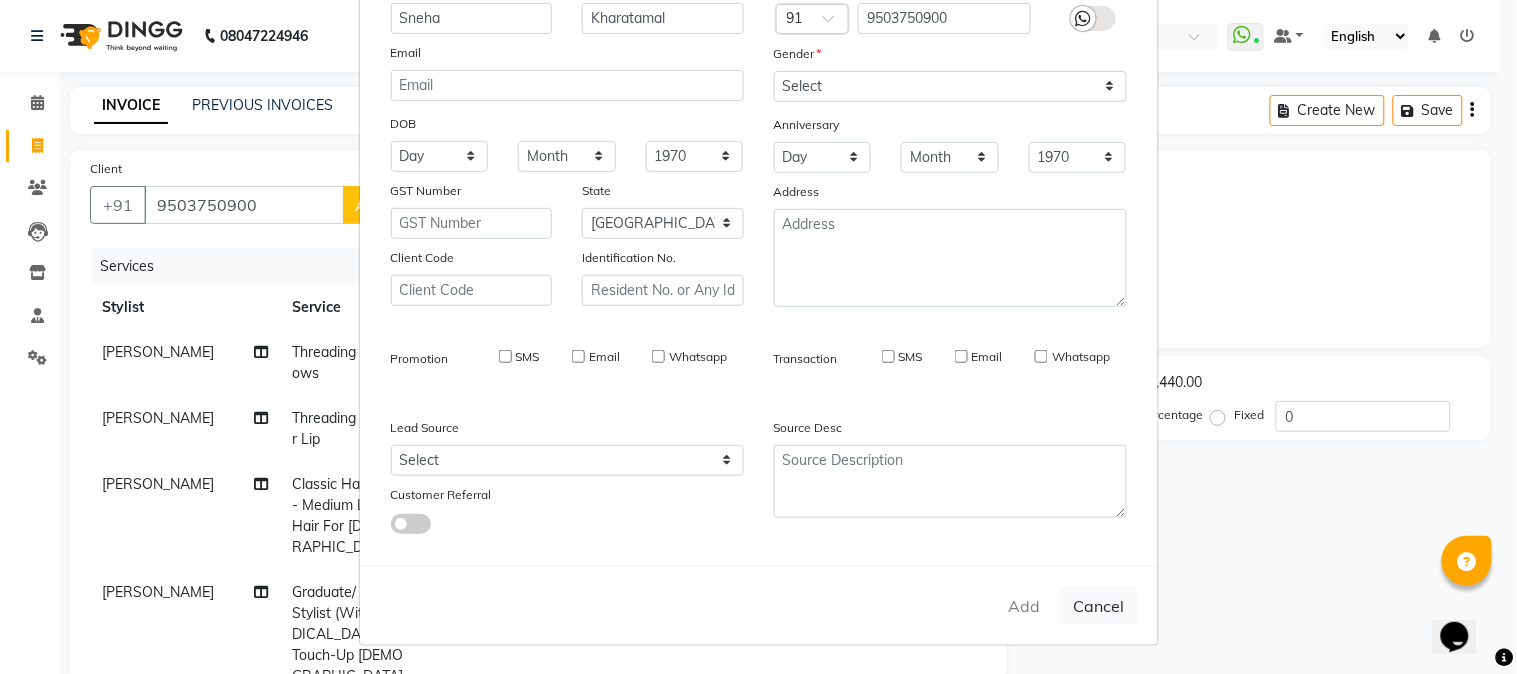 type on "95******00" 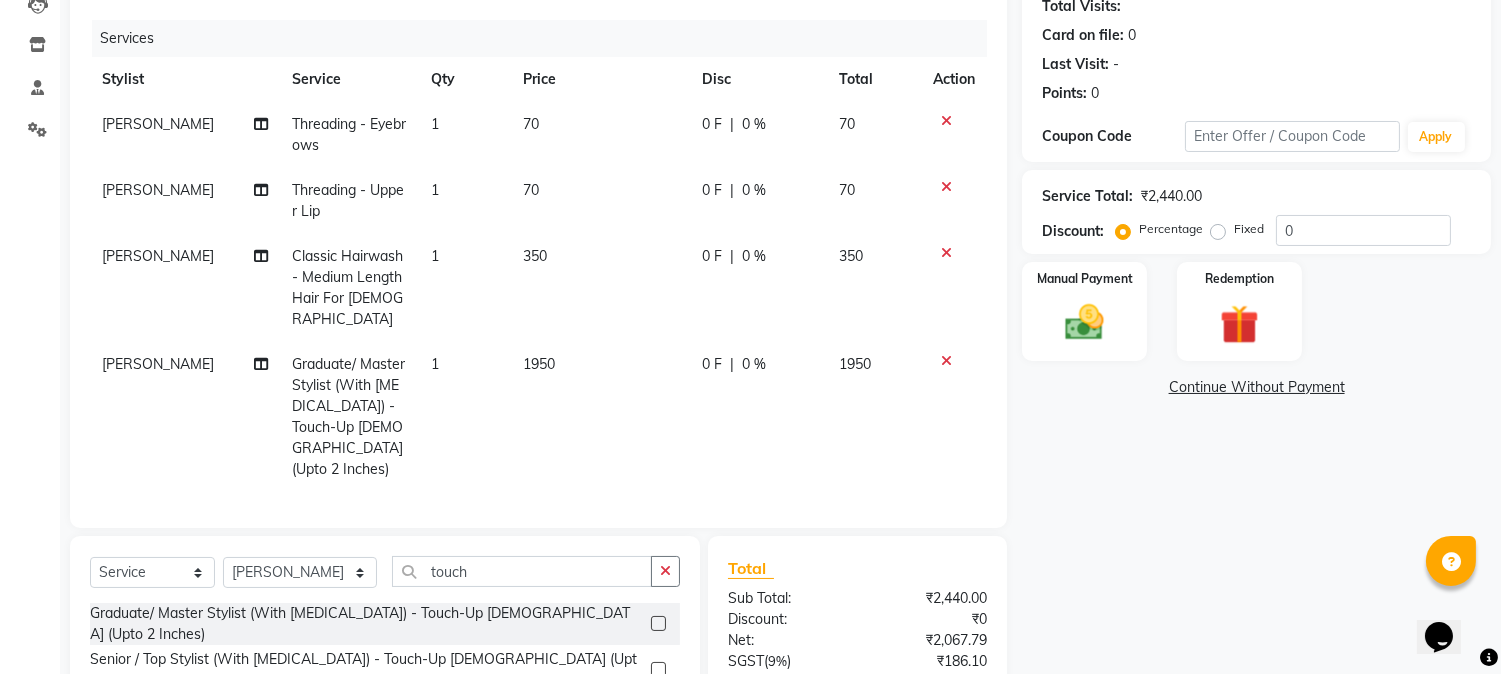 scroll, scrollTop: 277, scrollLeft: 0, axis: vertical 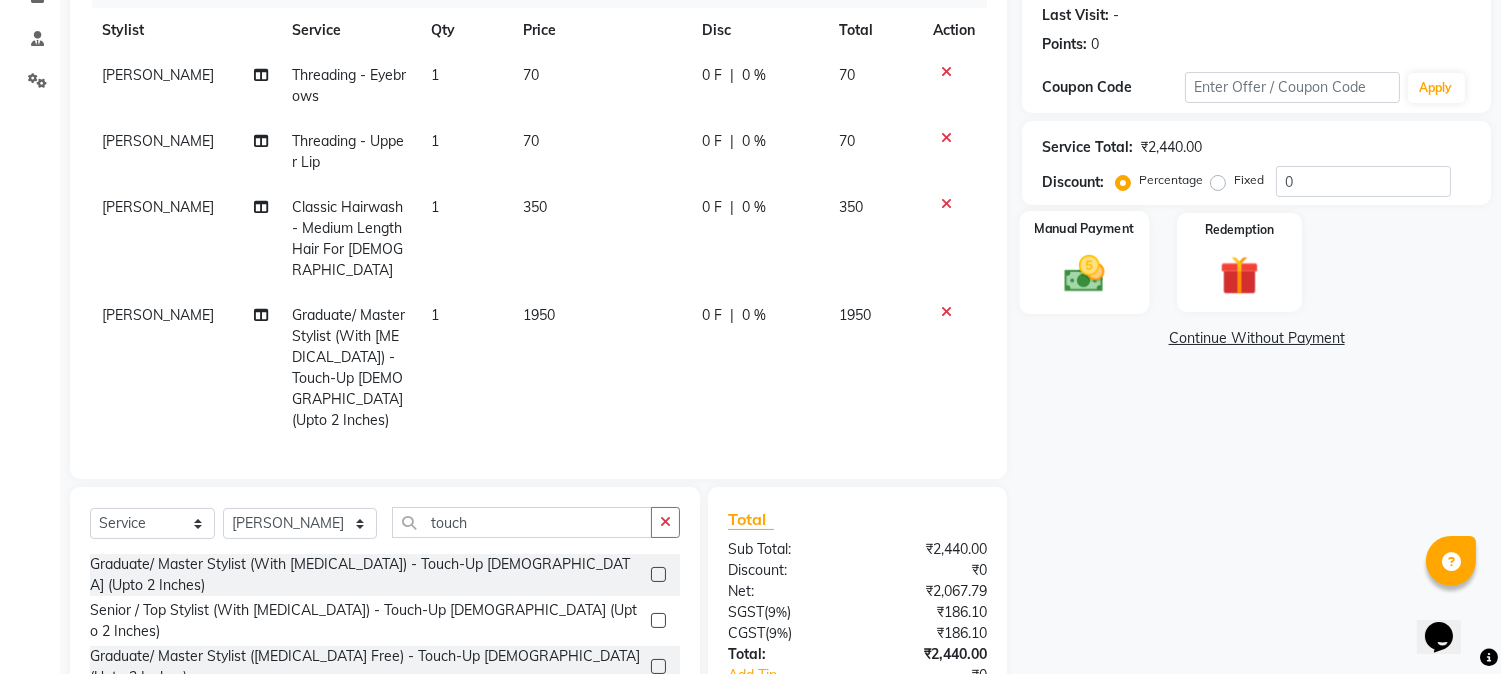 click 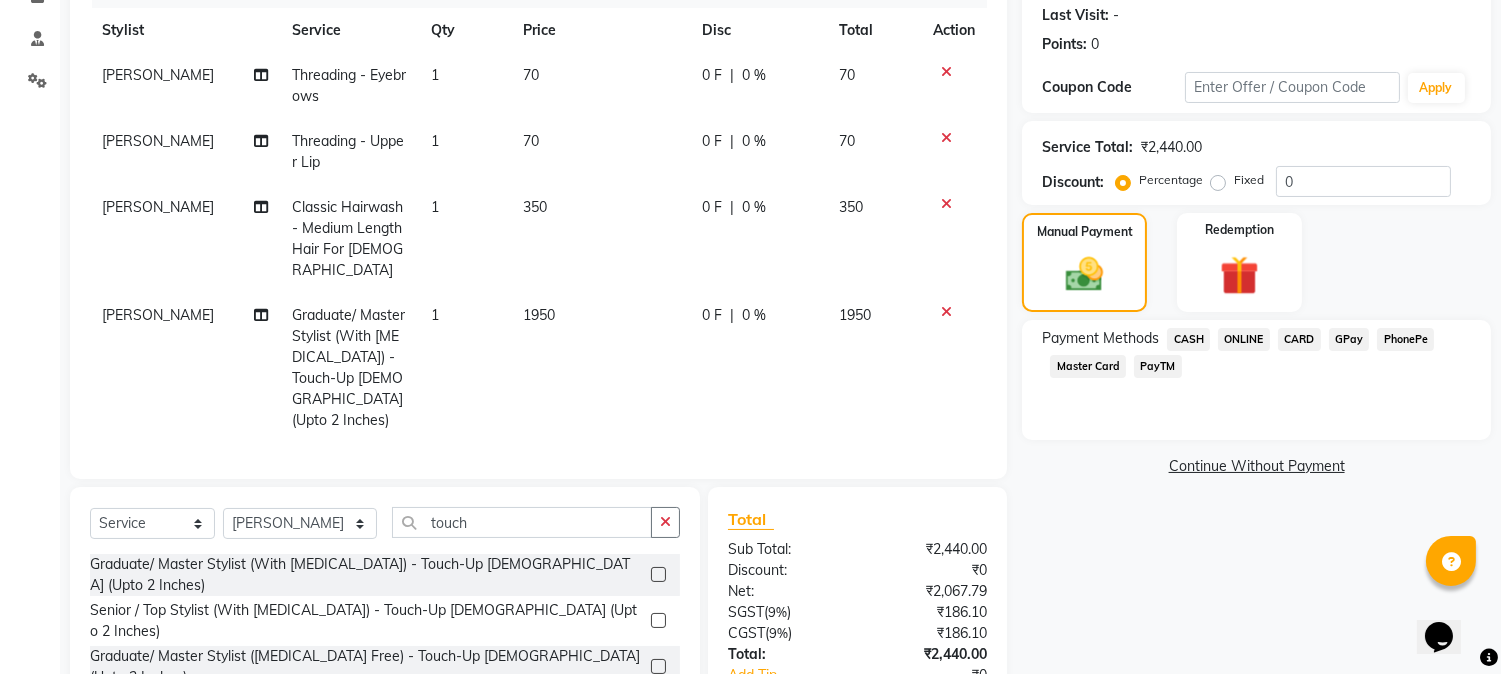 scroll, scrollTop: 388, scrollLeft: 0, axis: vertical 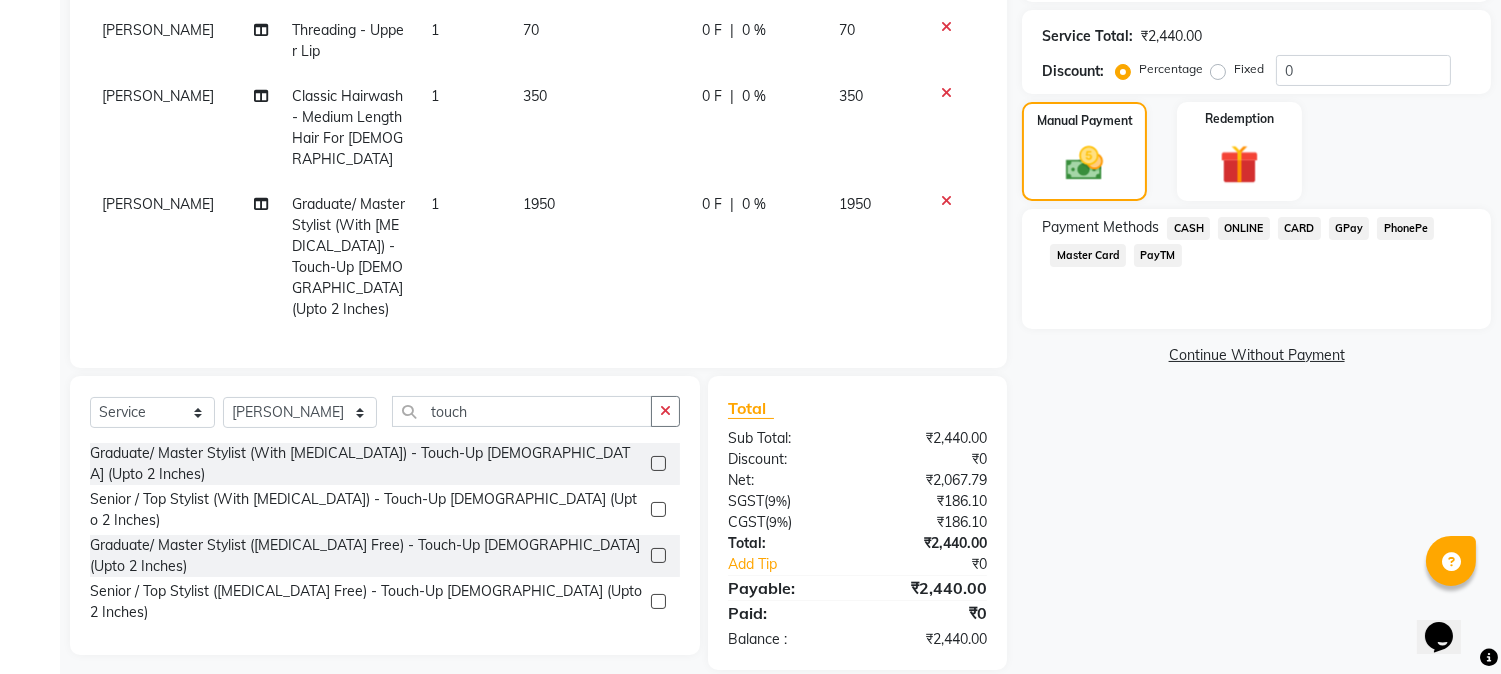 click on "PayTM" 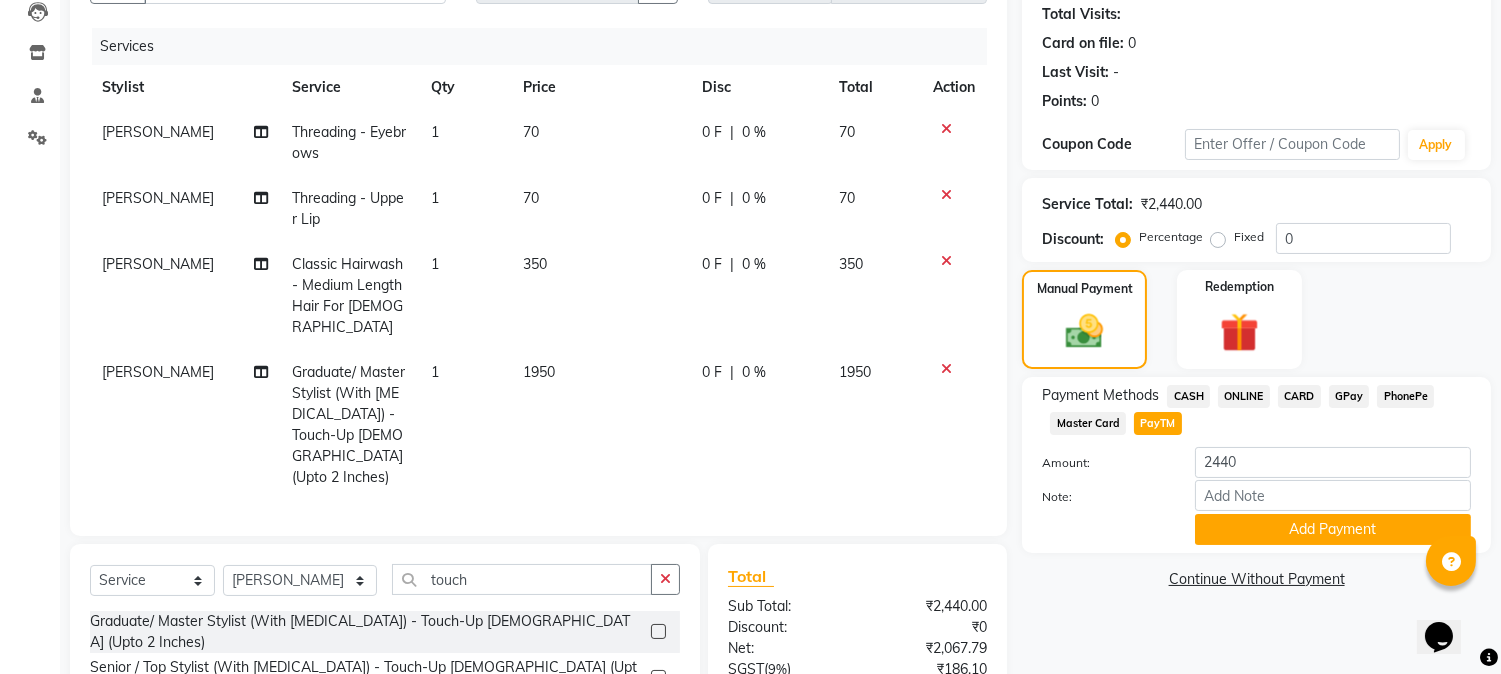 scroll, scrollTop: 222, scrollLeft: 0, axis: vertical 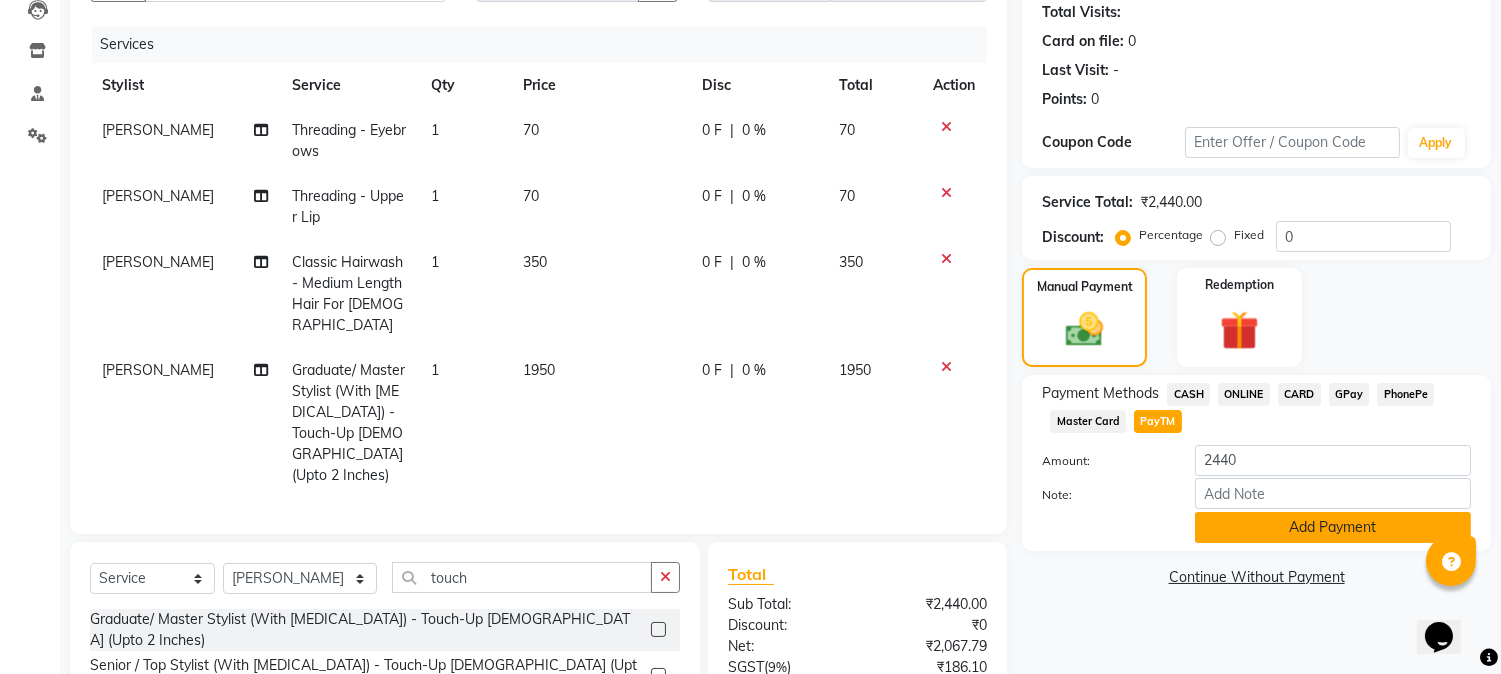 click on "Add Payment" 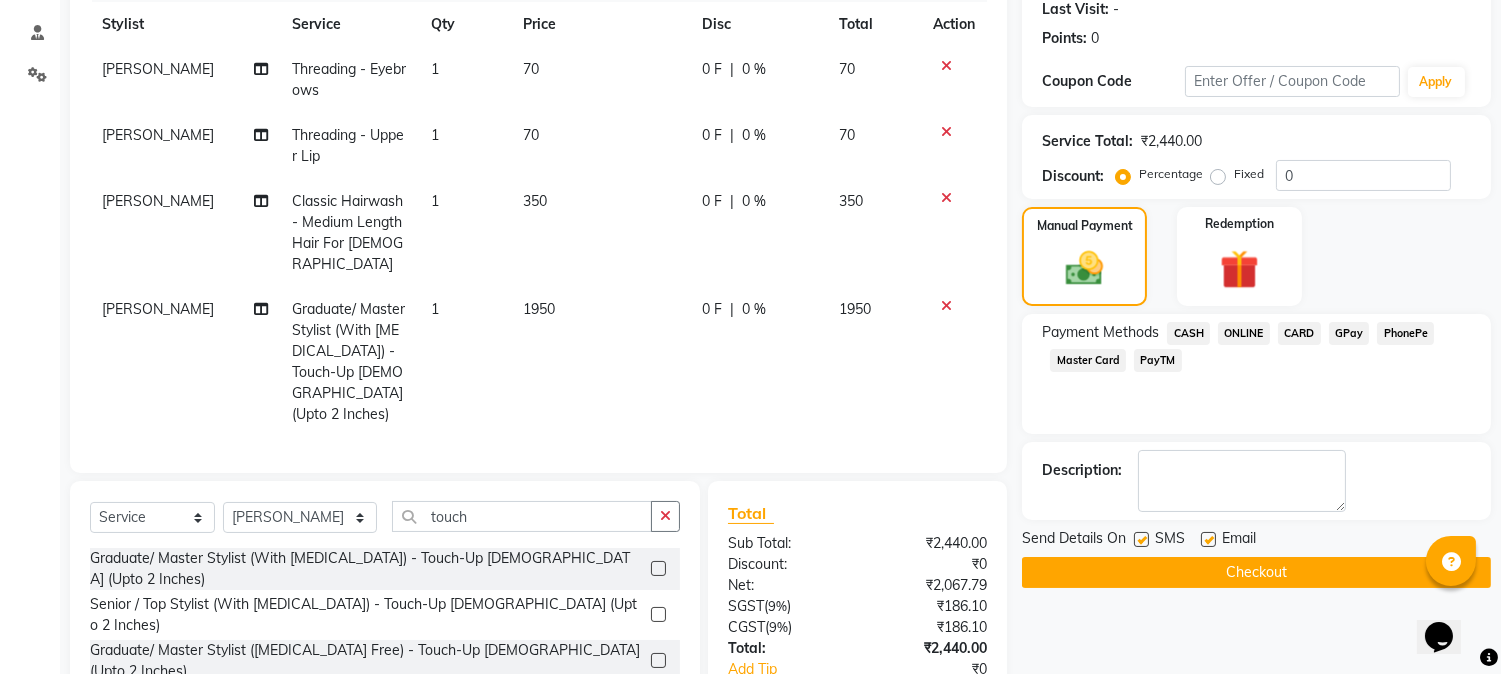 scroll, scrollTop: 333, scrollLeft: 0, axis: vertical 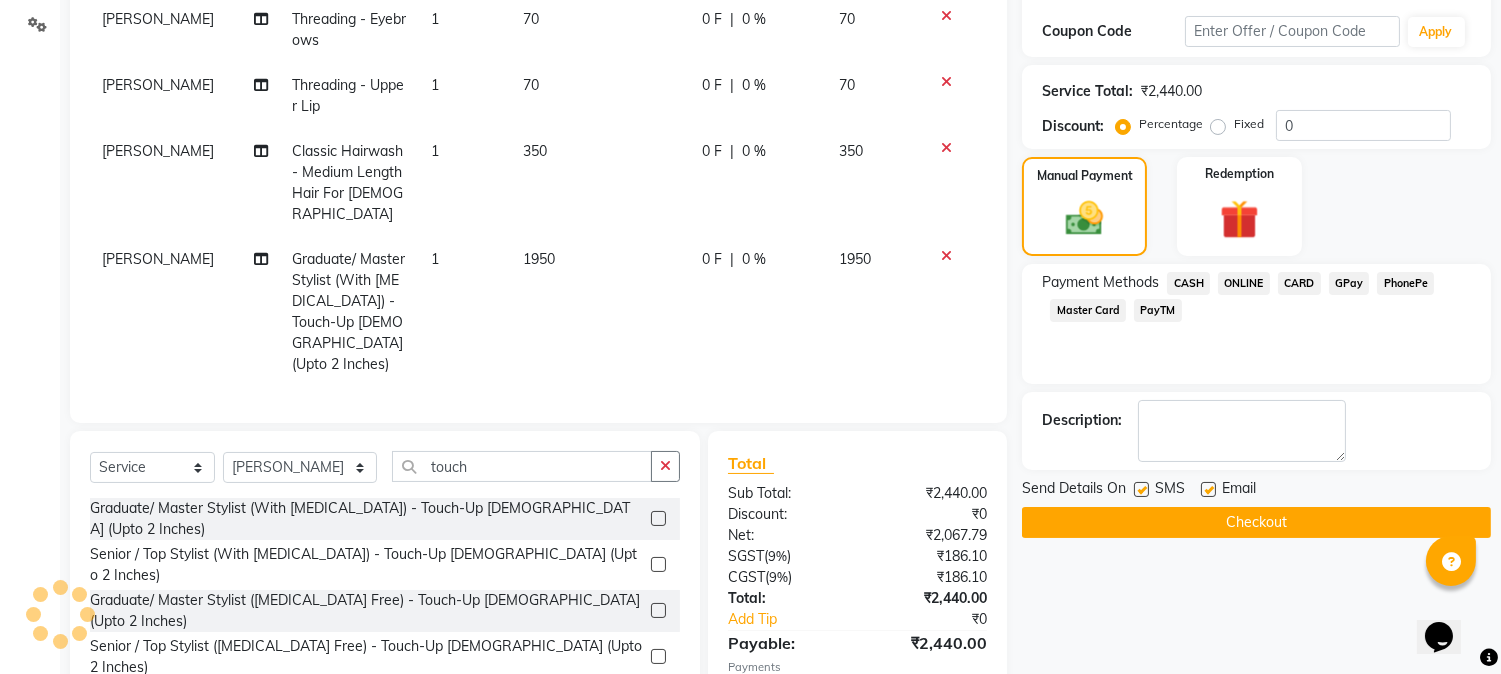 click on "Checkout" 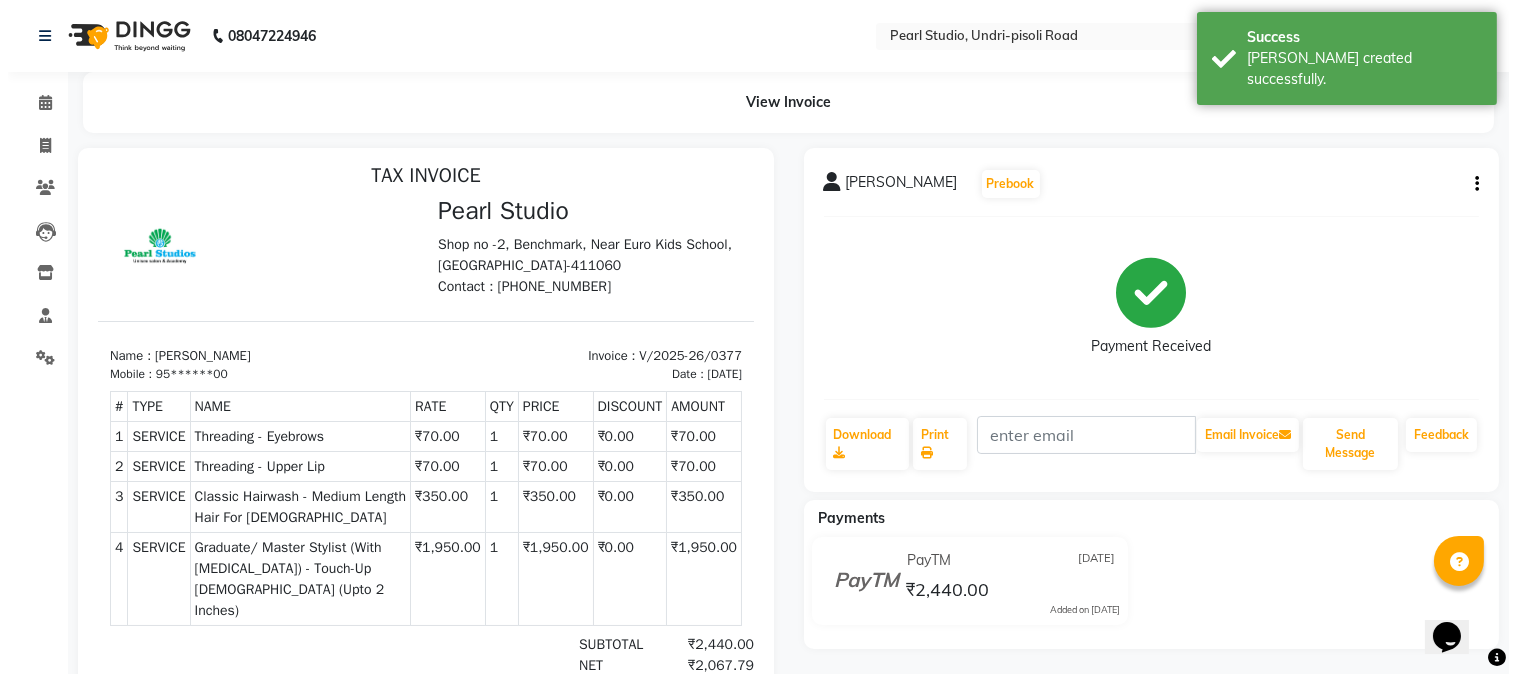 scroll, scrollTop: 0, scrollLeft: 0, axis: both 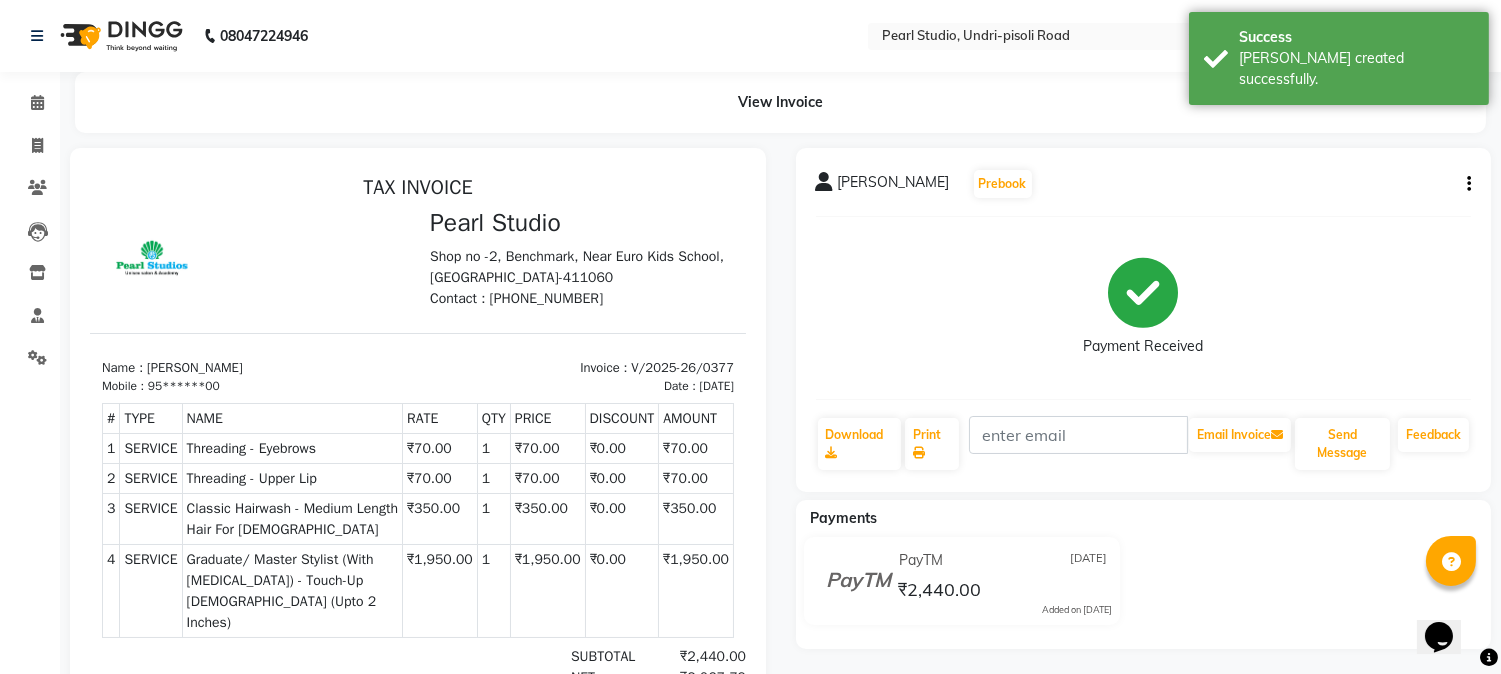 drag, startPoint x: 468, startPoint y: 299, endPoint x: 628, endPoint y: 307, distance: 160.19987 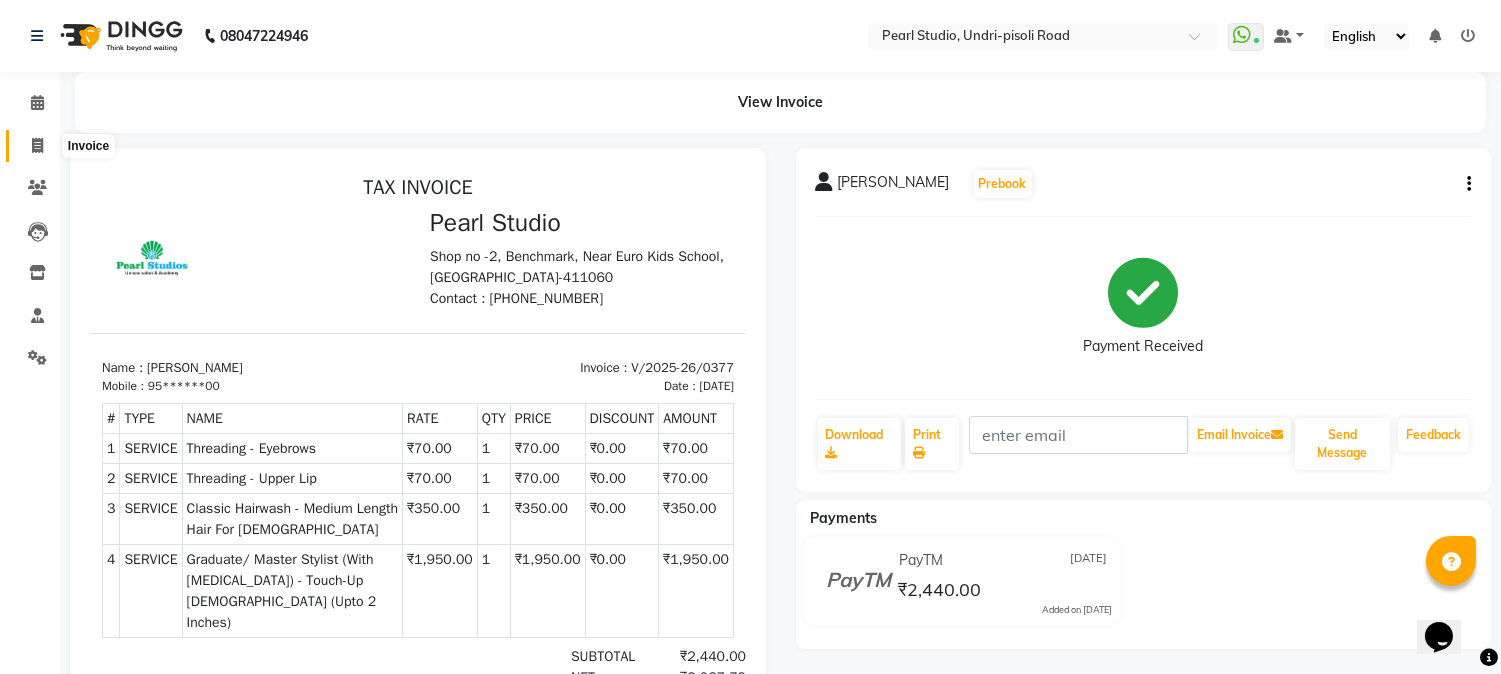 click 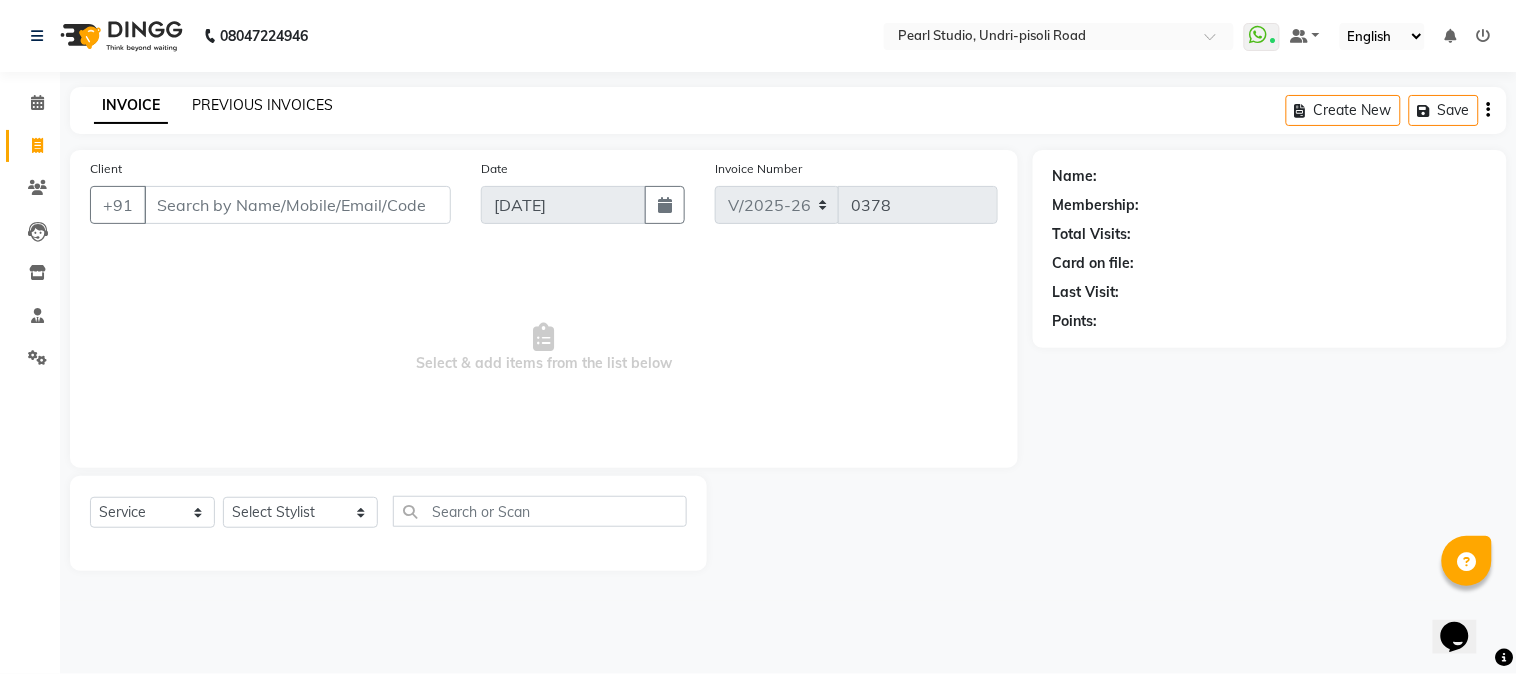 click on "PREVIOUS INVOICES" 